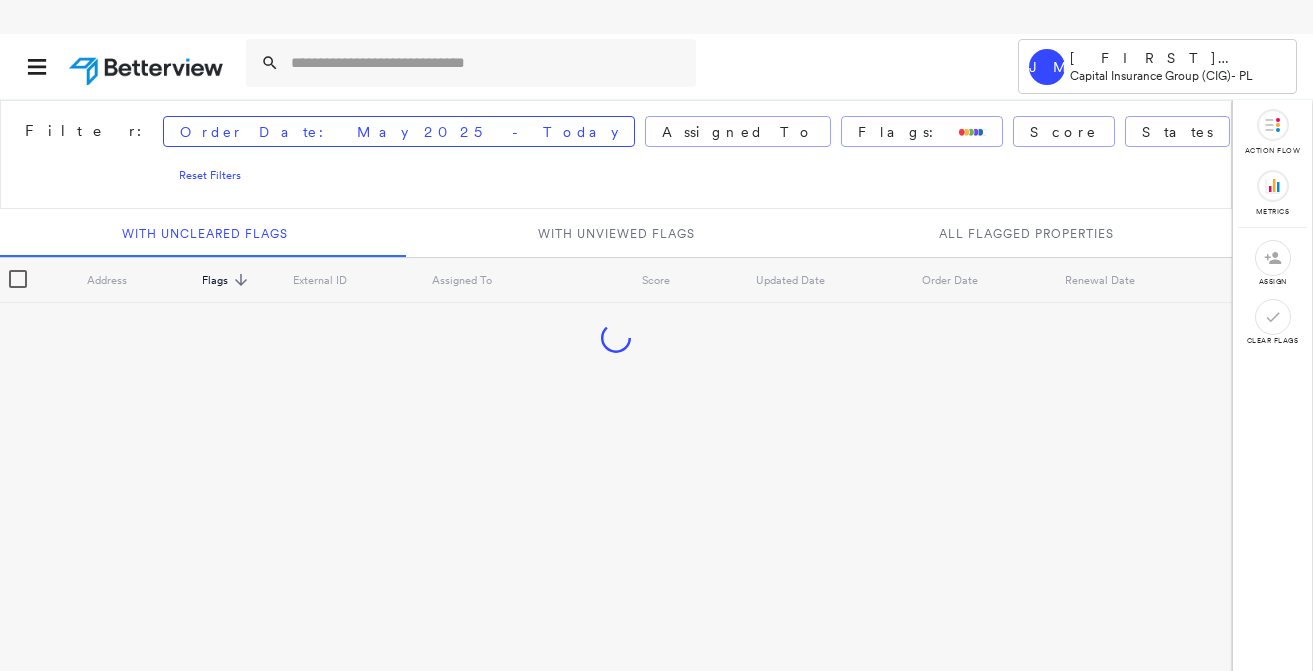 scroll, scrollTop: 0, scrollLeft: 0, axis: both 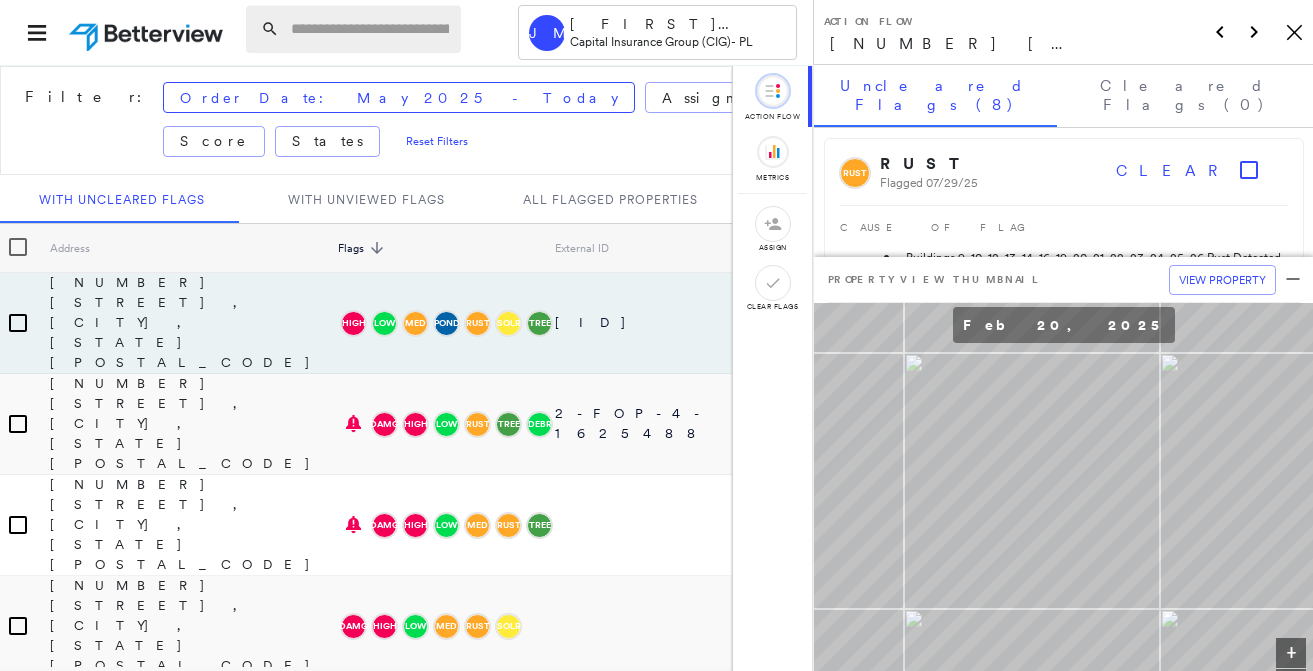click at bounding box center (370, 29) 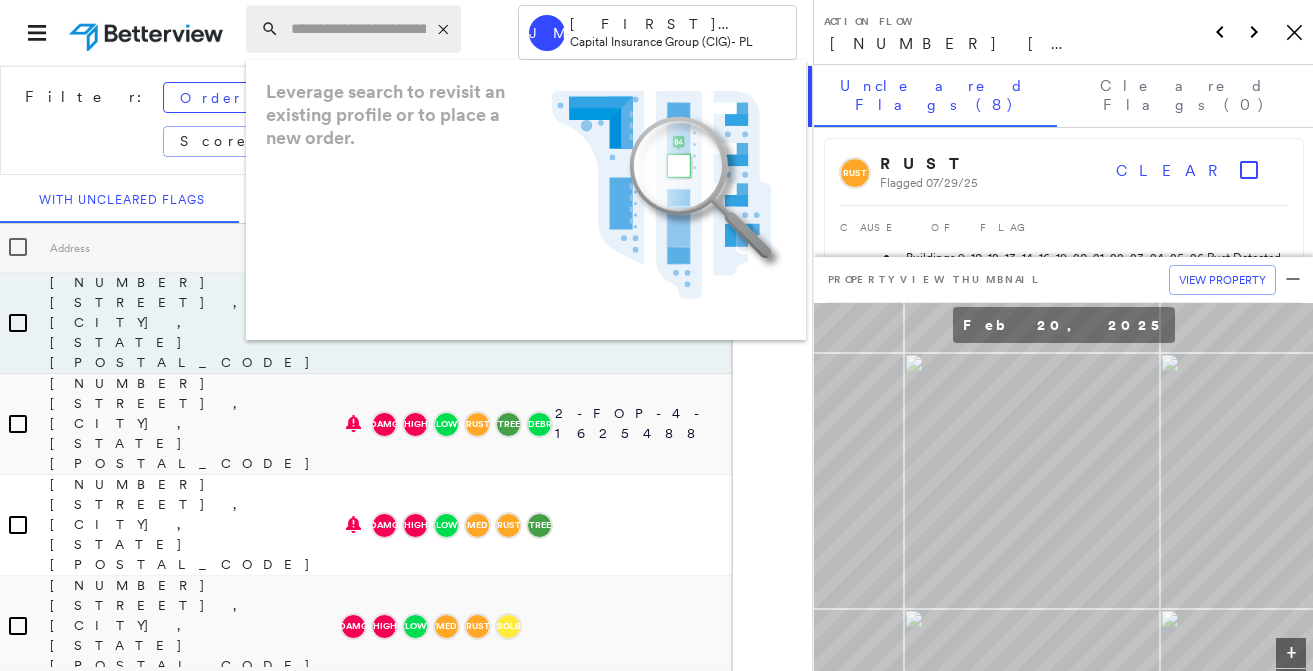 paste on "**********" 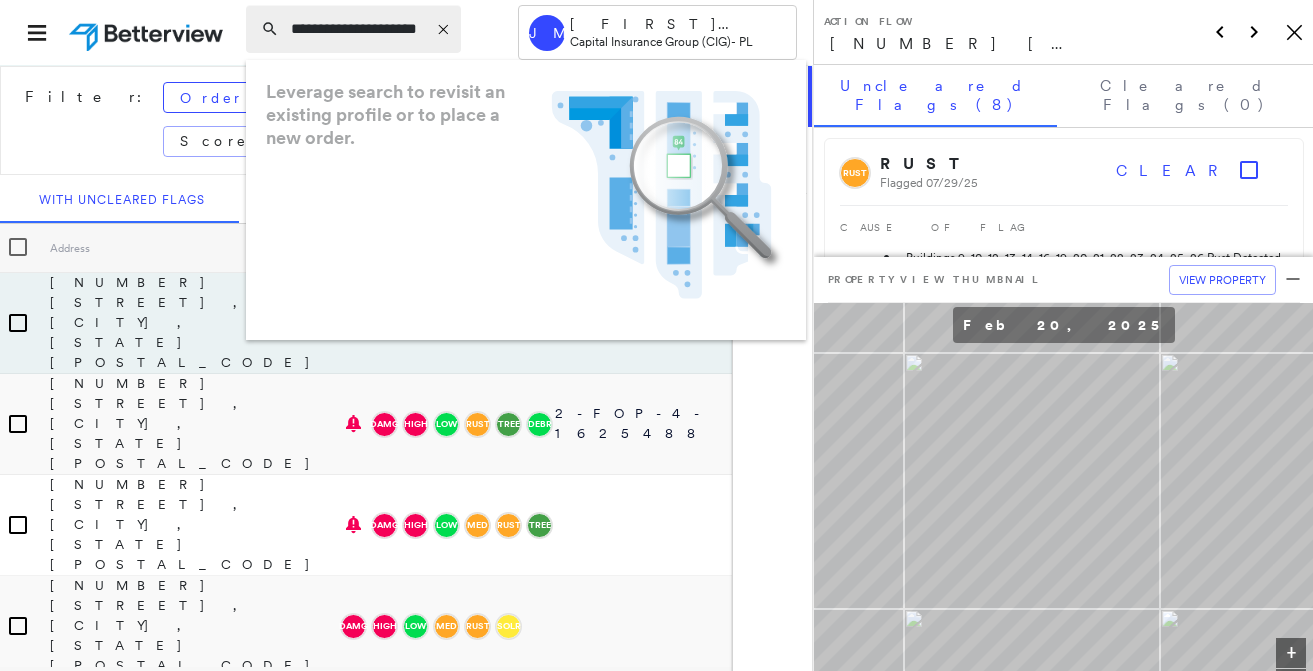 scroll, scrollTop: 0, scrollLeft: 12, axis: horizontal 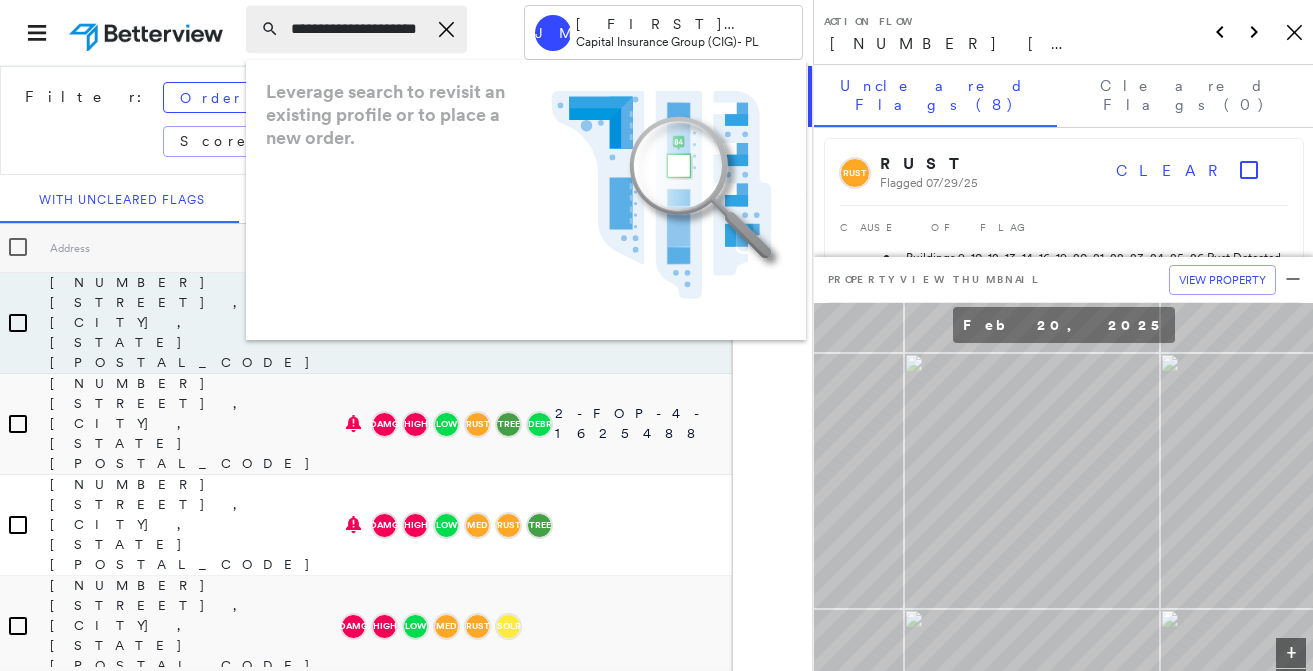 type on "**********" 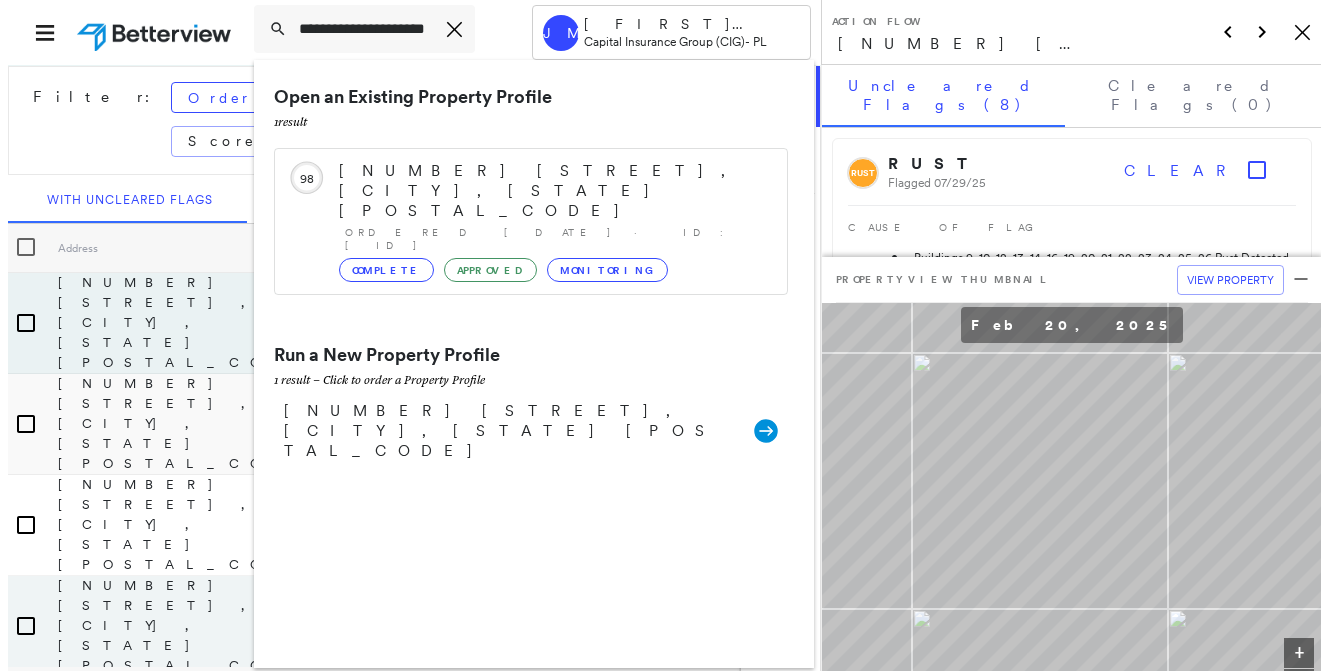 scroll, scrollTop: 0, scrollLeft: 0, axis: both 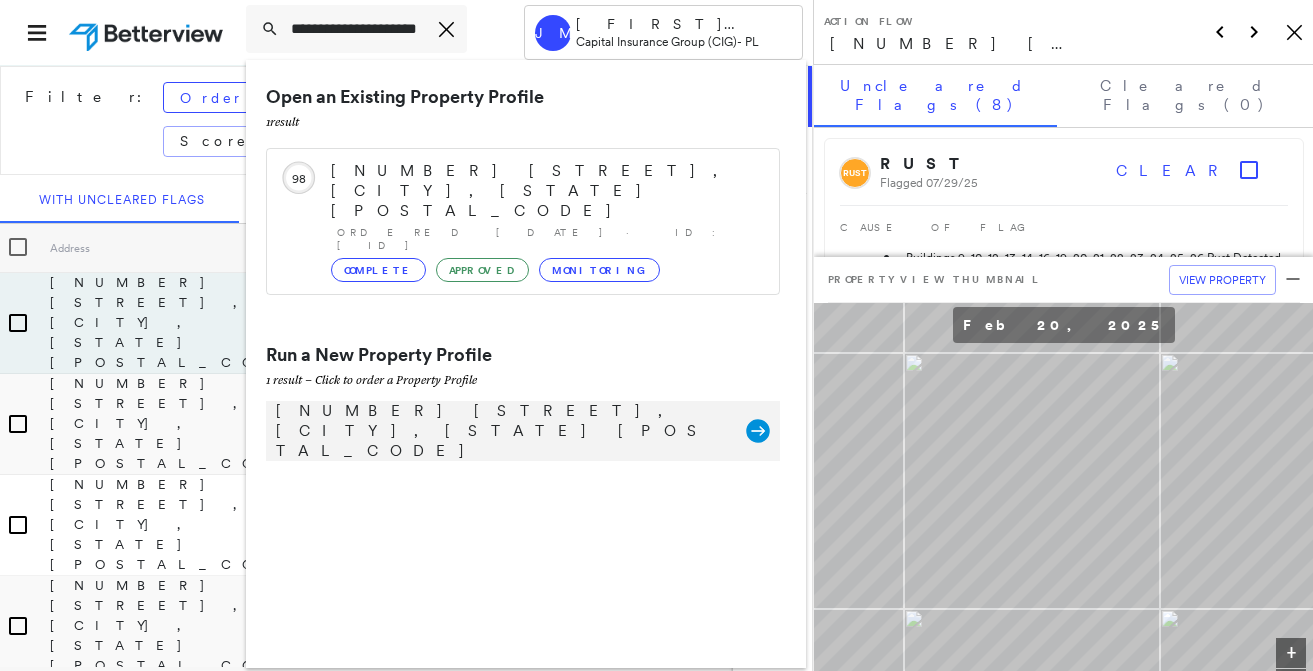 click on "[NUMBER] [STREET], [CITY], [STATE] [POSTAL_CODE]" at bounding box center [501, 431] 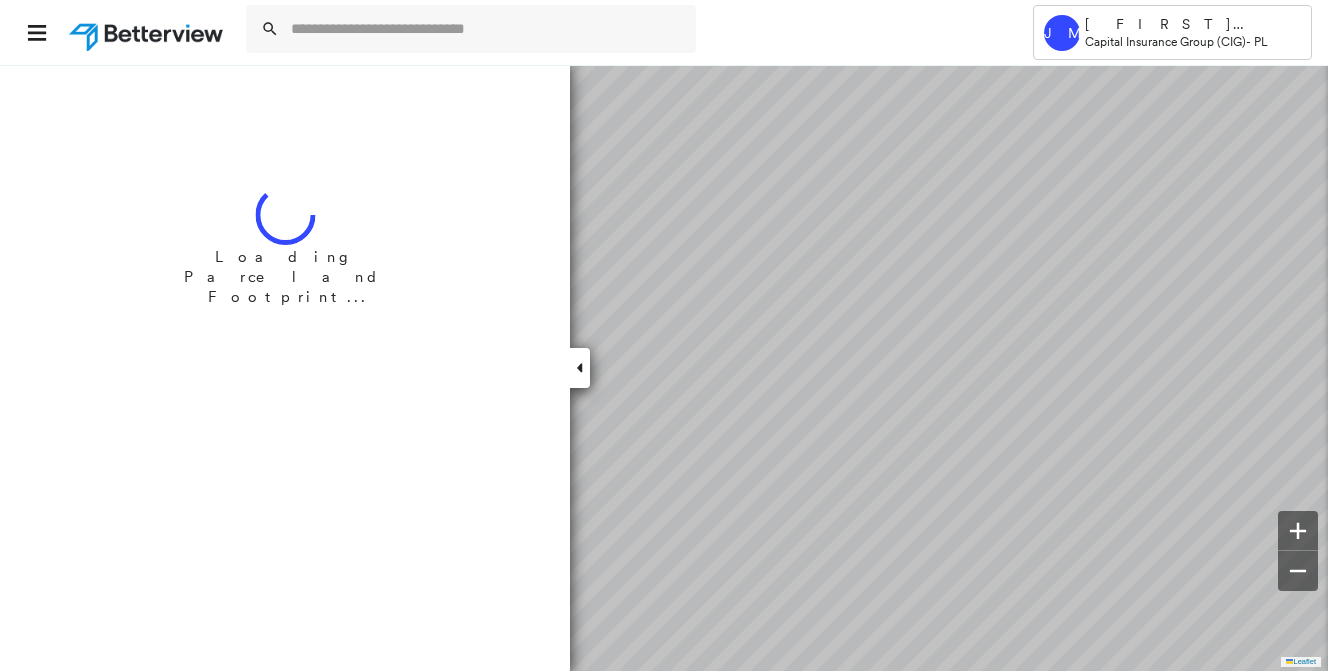 scroll, scrollTop: 0, scrollLeft: 0, axis: both 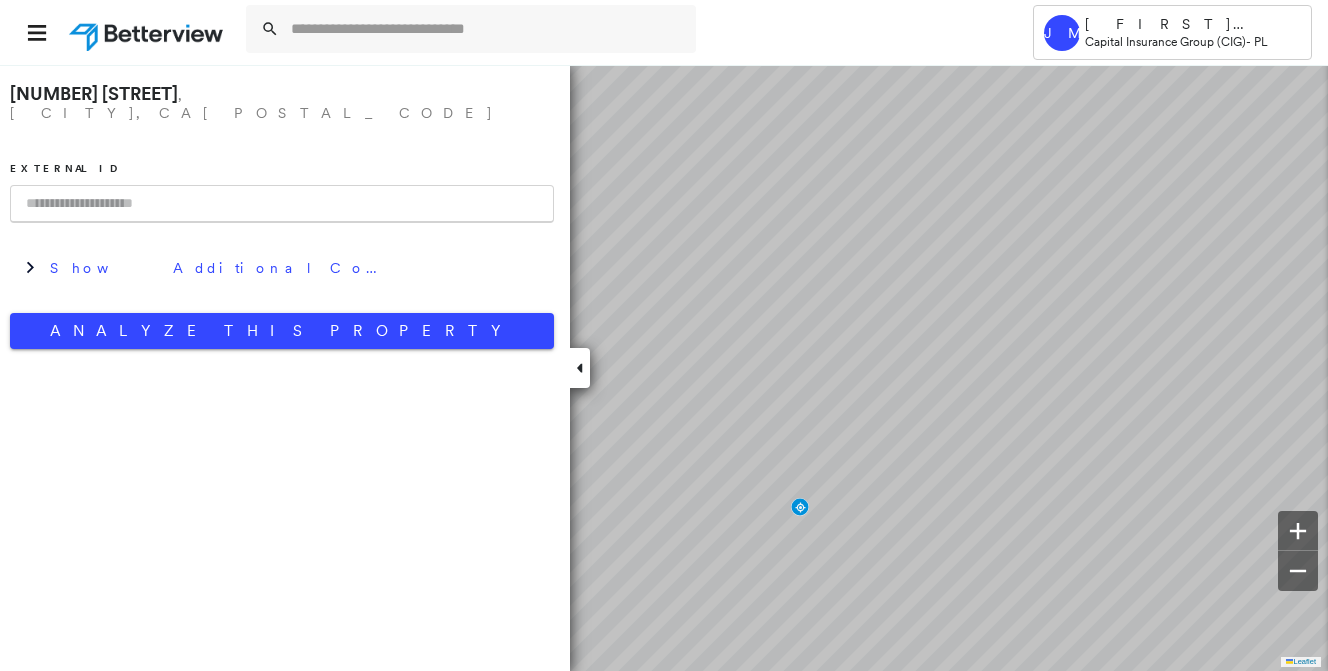 click at bounding box center (282, 204) 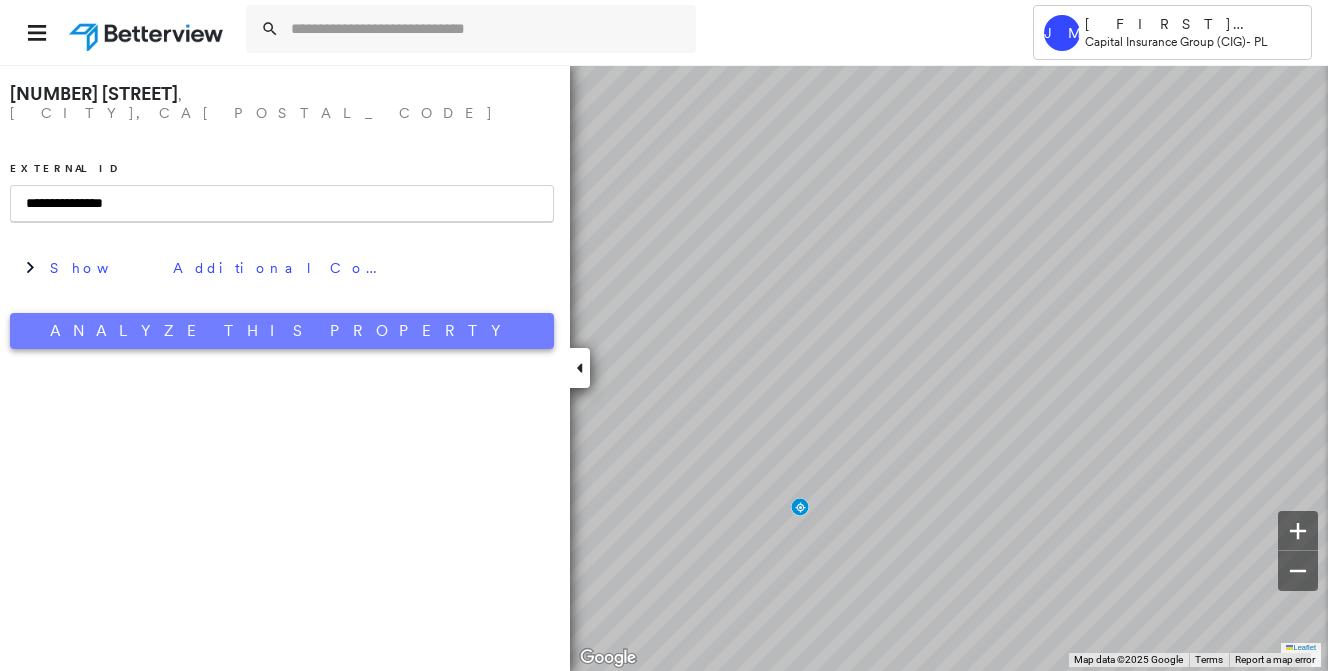 type on "**********" 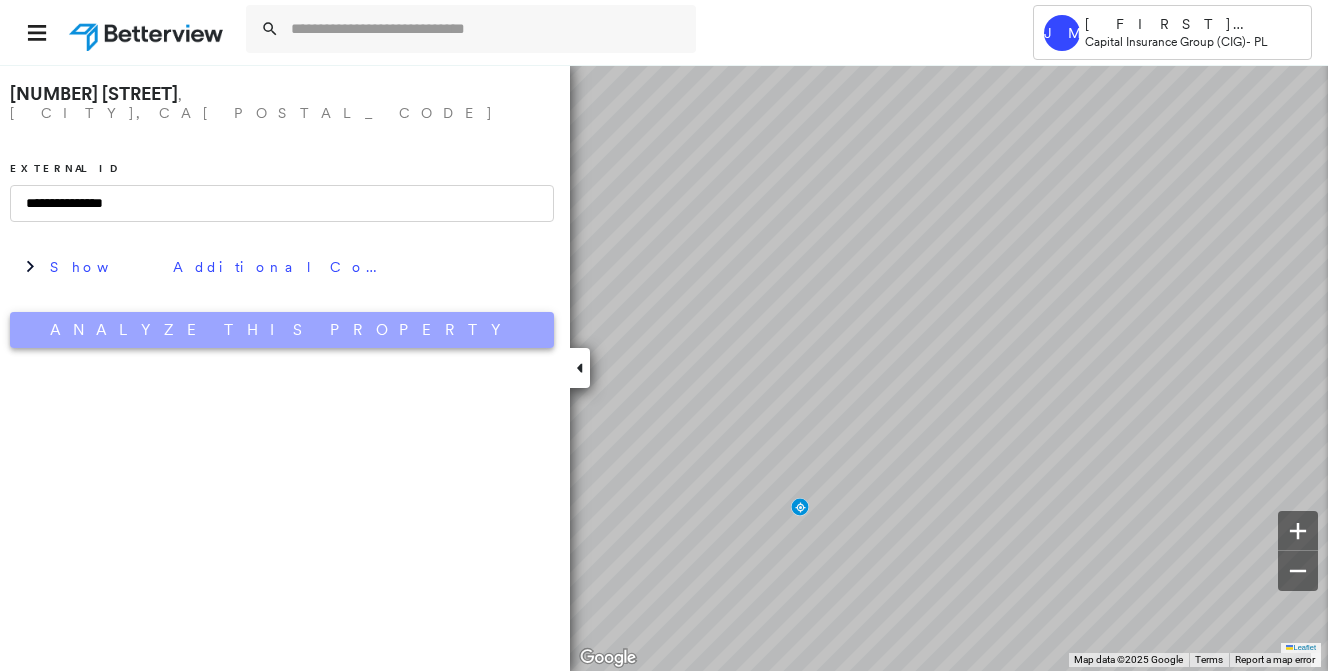 click on "Analyze This Property" at bounding box center (282, 330) 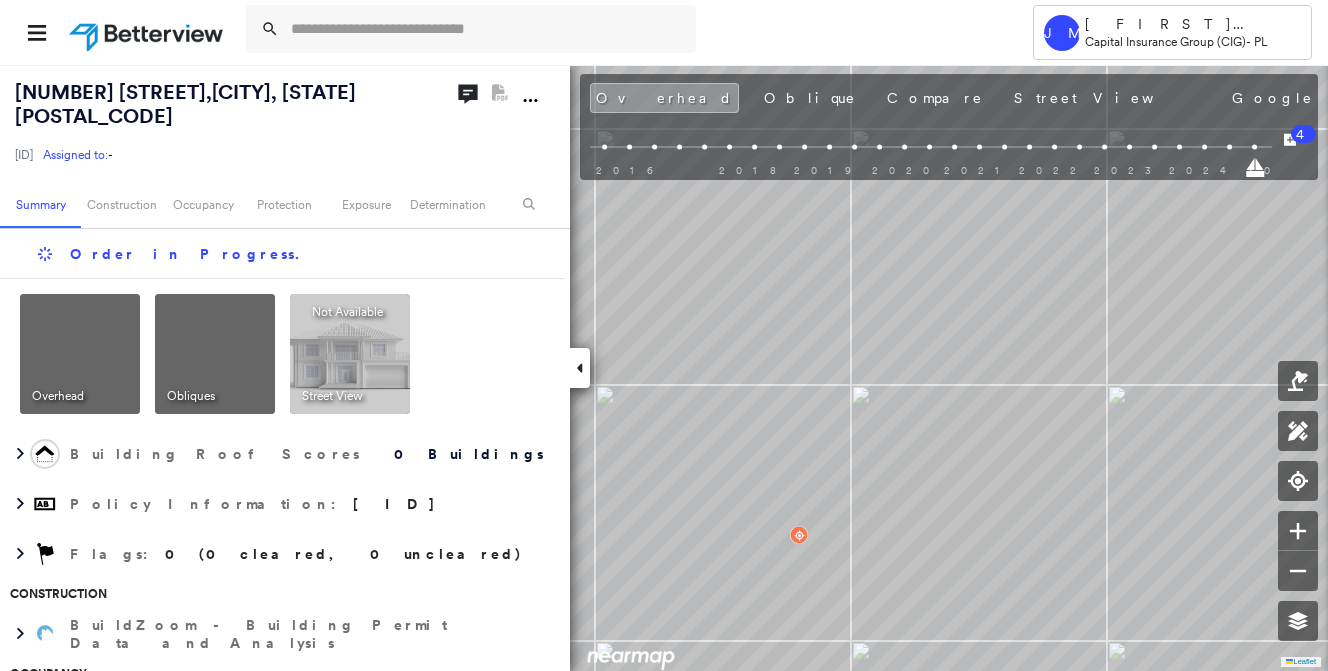 scroll, scrollTop: 0, scrollLeft: 0, axis: both 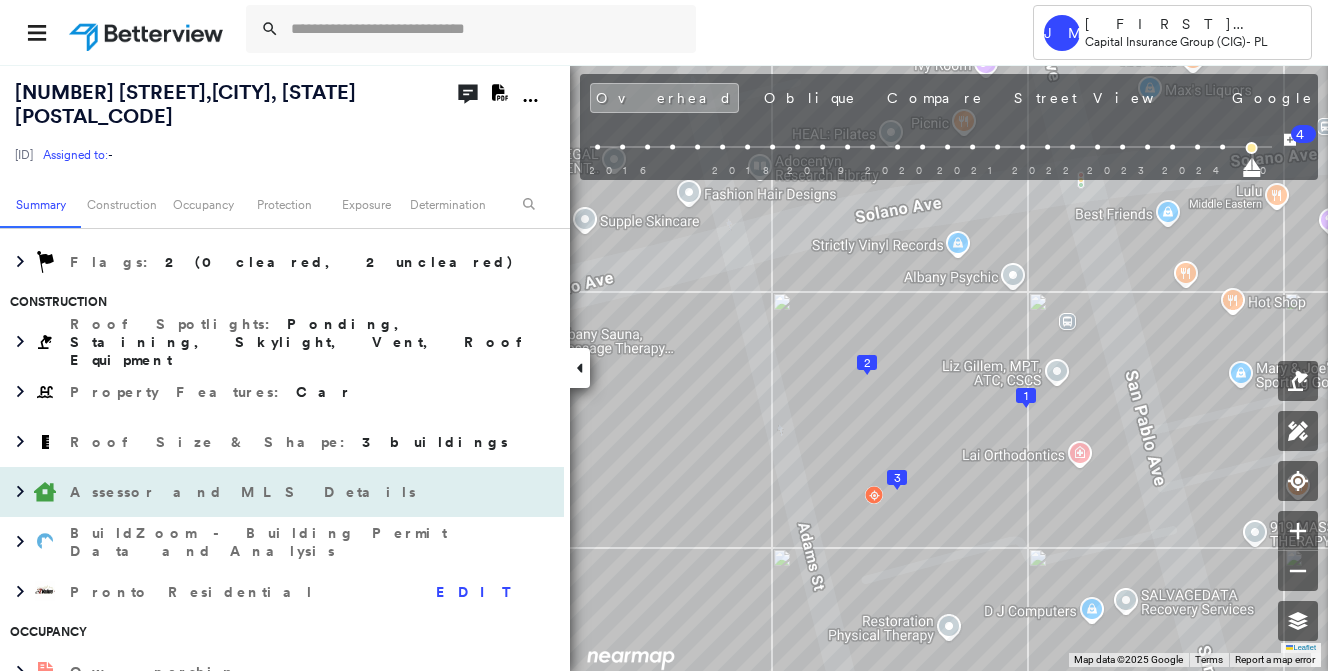 click on "Assessor and MLS Details" at bounding box center [262, 492] 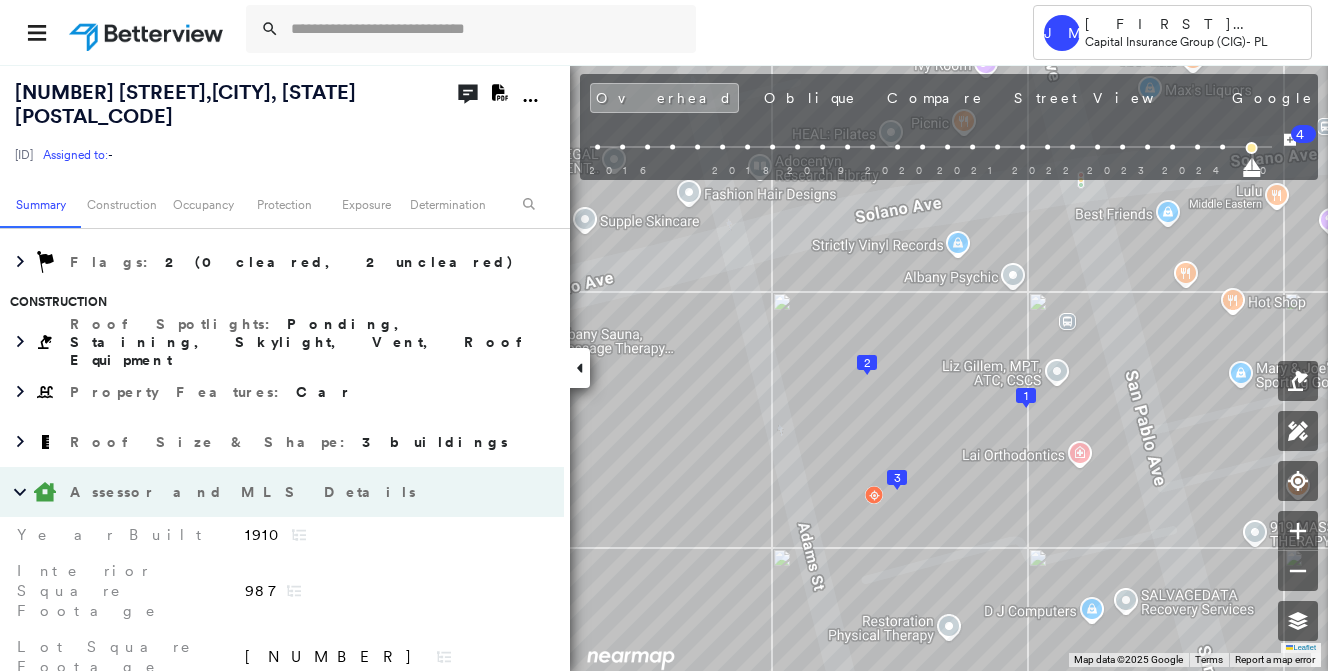 click on "Assessor and MLS Details" at bounding box center [262, 492] 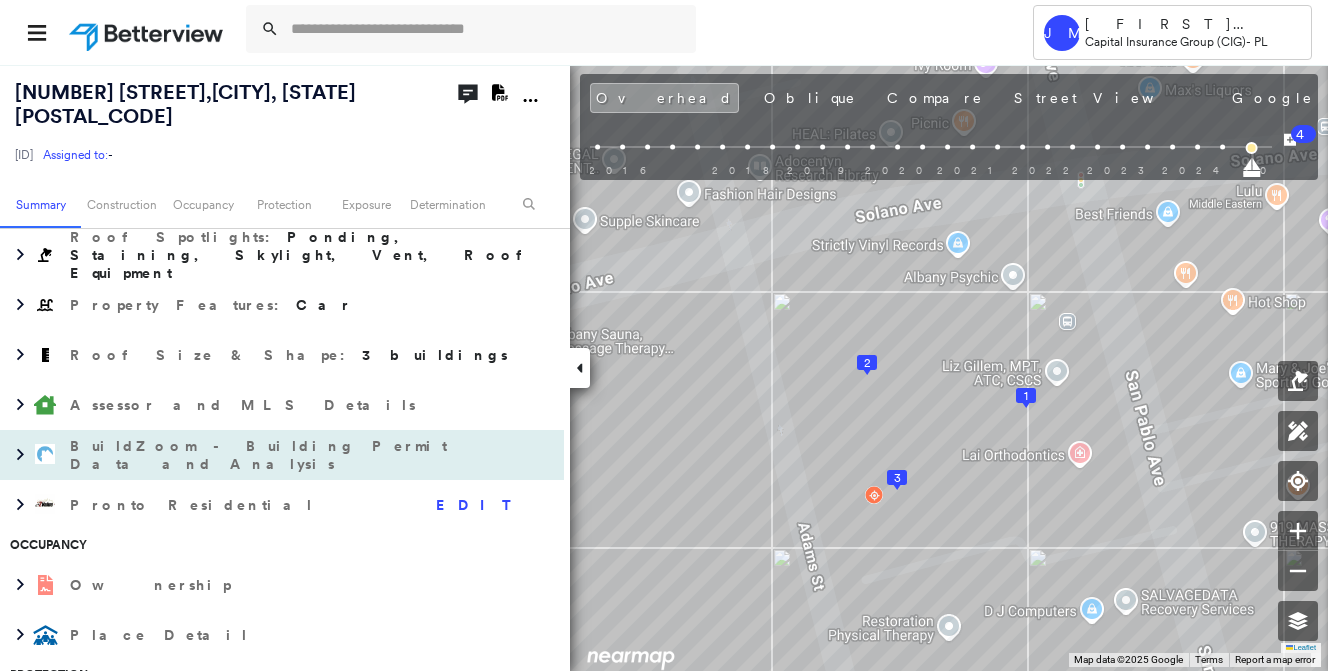 scroll, scrollTop: 600, scrollLeft: 0, axis: vertical 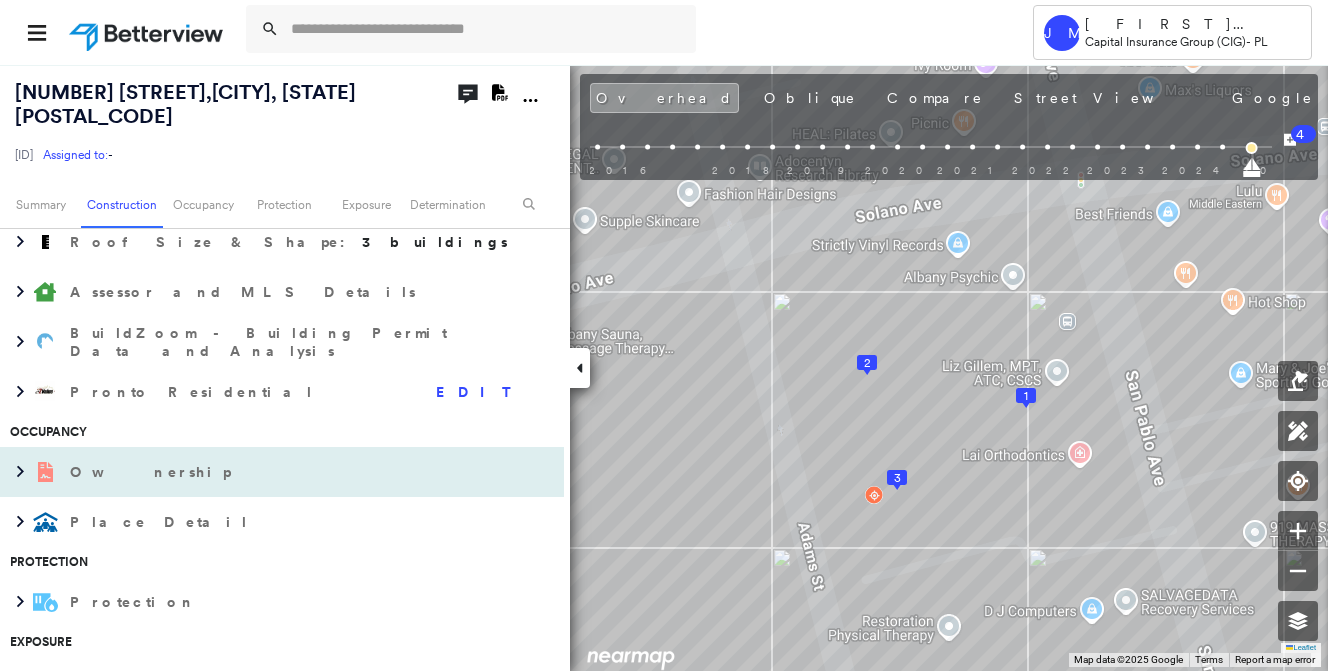 click on "Ownership" at bounding box center [152, 472] 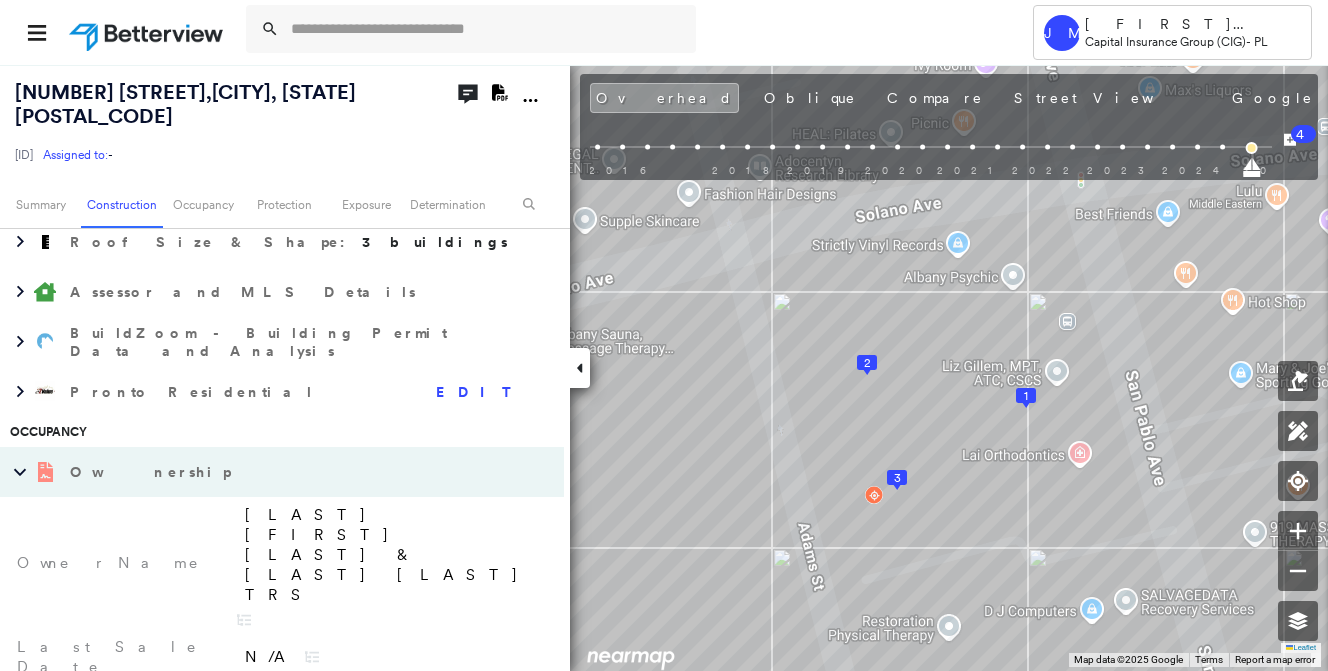 click on "Ownership" at bounding box center (152, 472) 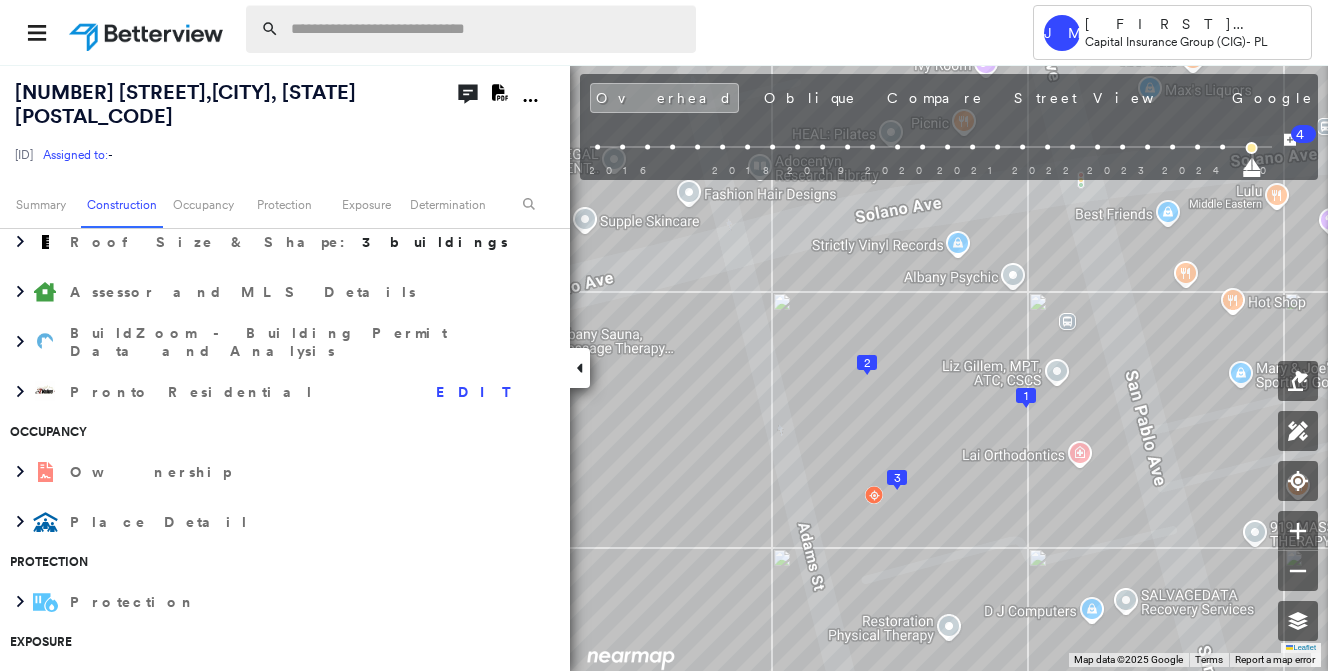 click at bounding box center (487, 29) 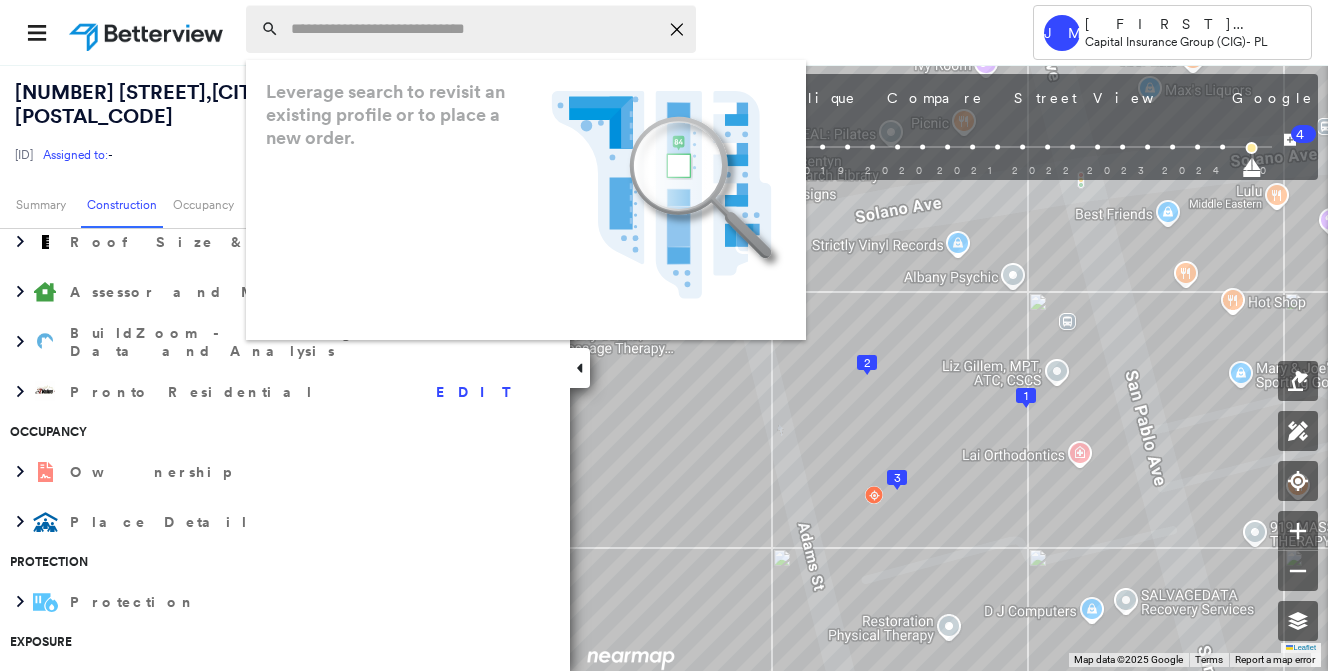 paste on "**********" 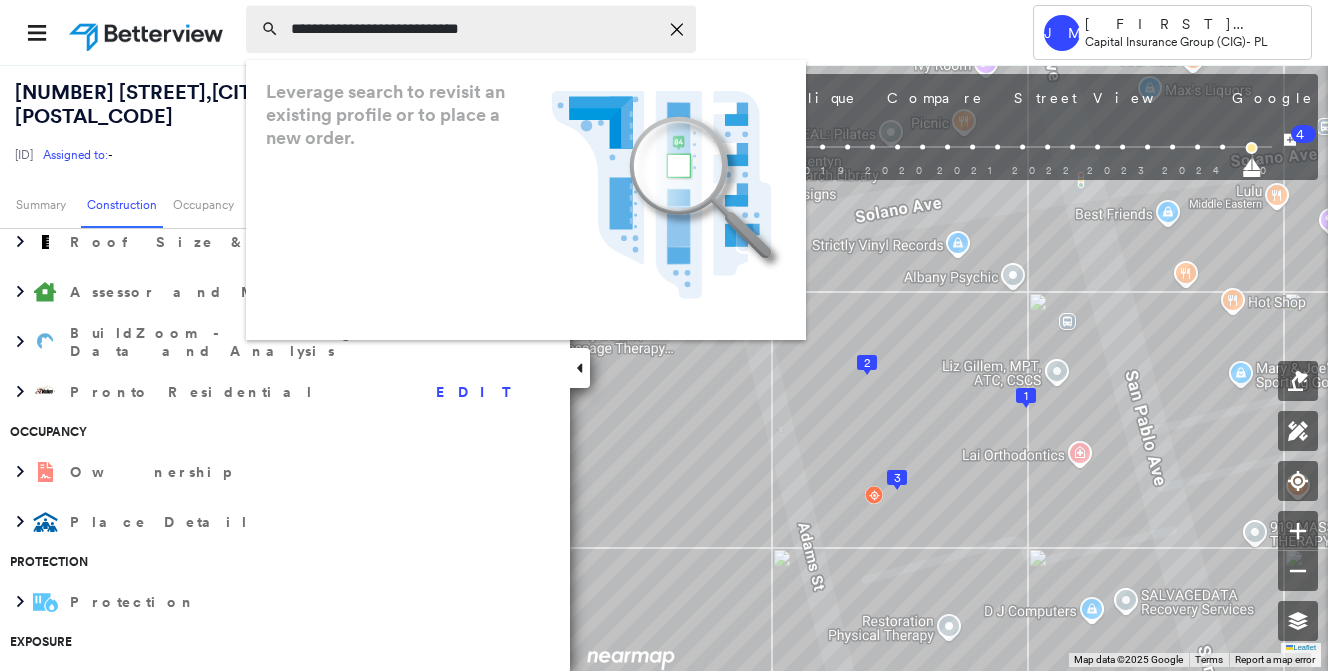 type on "**********" 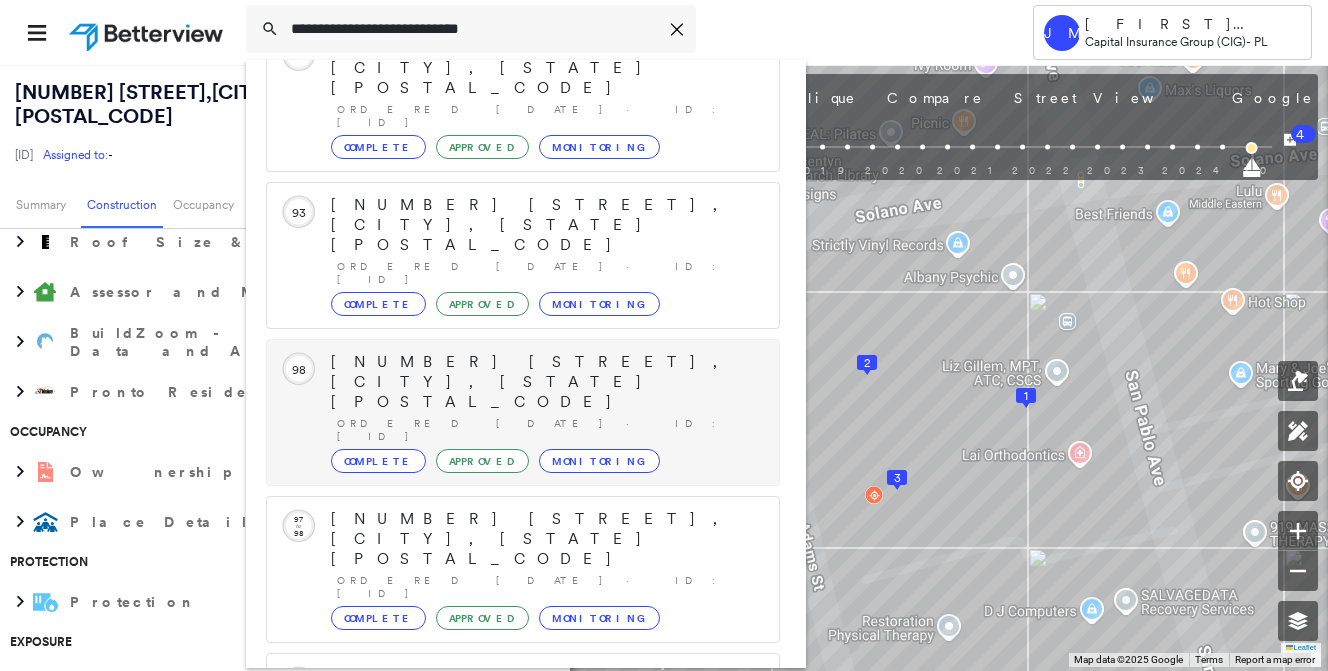scroll, scrollTop: 206, scrollLeft: 0, axis: vertical 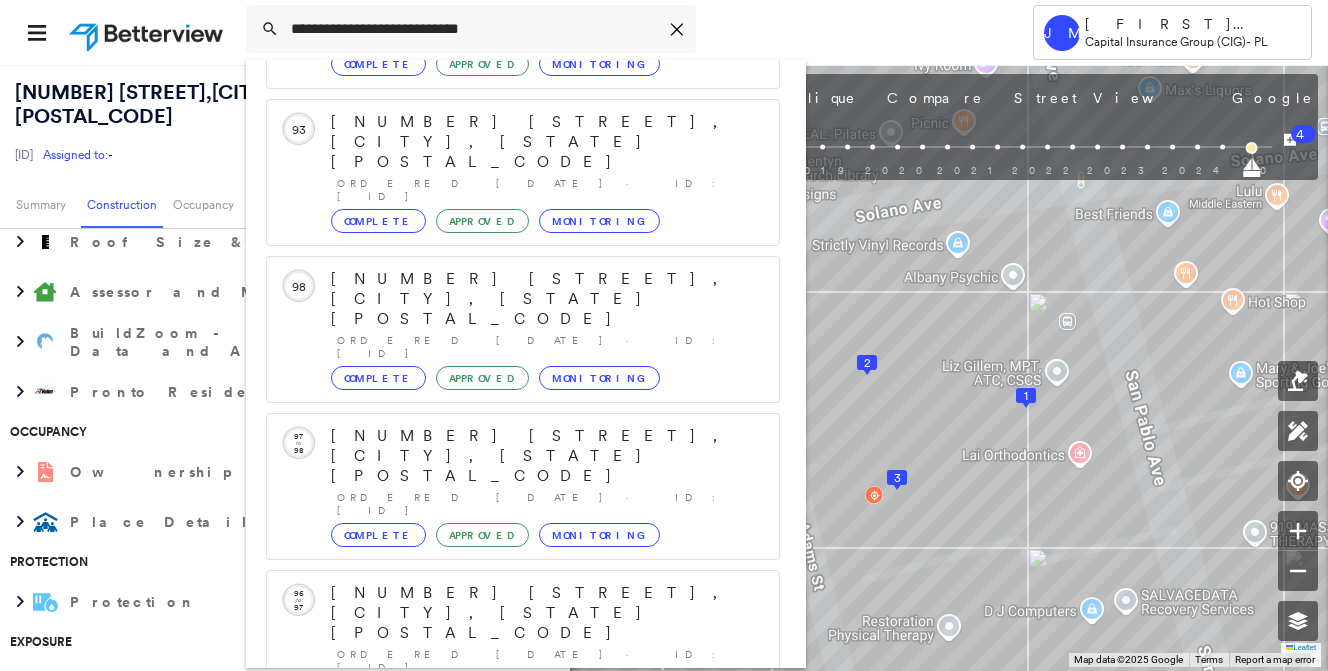 click on "[NUMBER] [STREET], [CITY], [STATE] [POSTAL_CODE]" at bounding box center [501, 853] 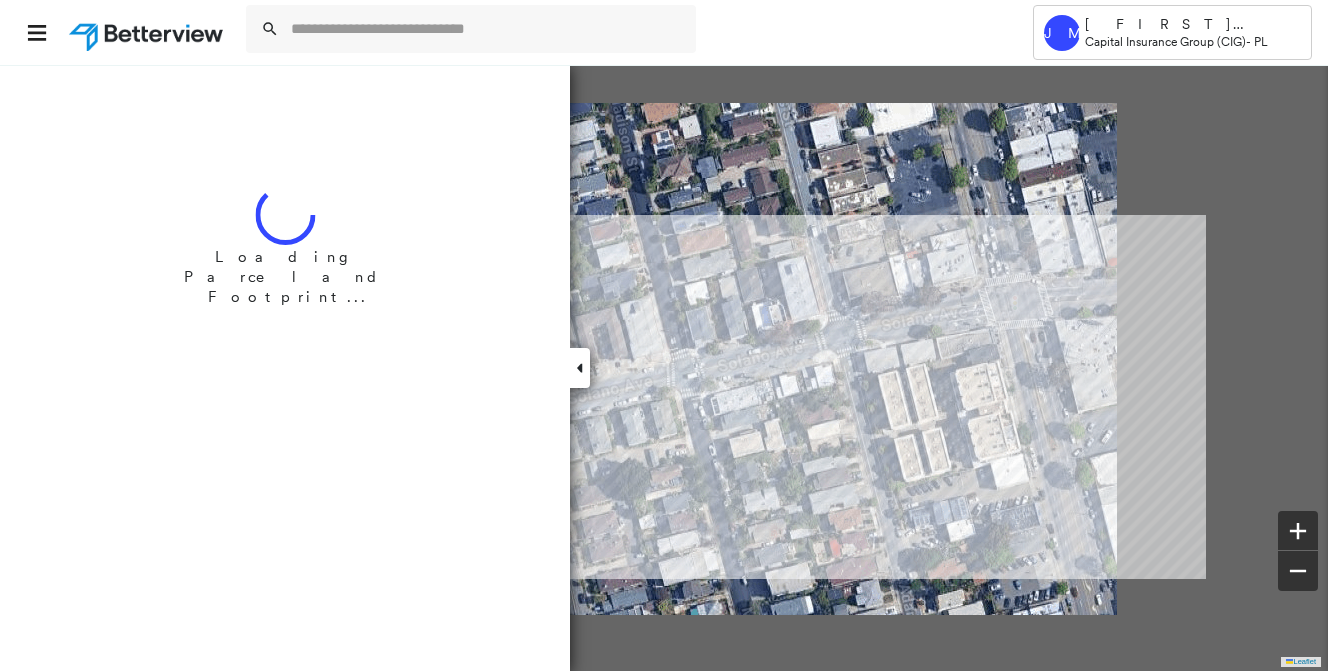 scroll, scrollTop: 0, scrollLeft: 0, axis: both 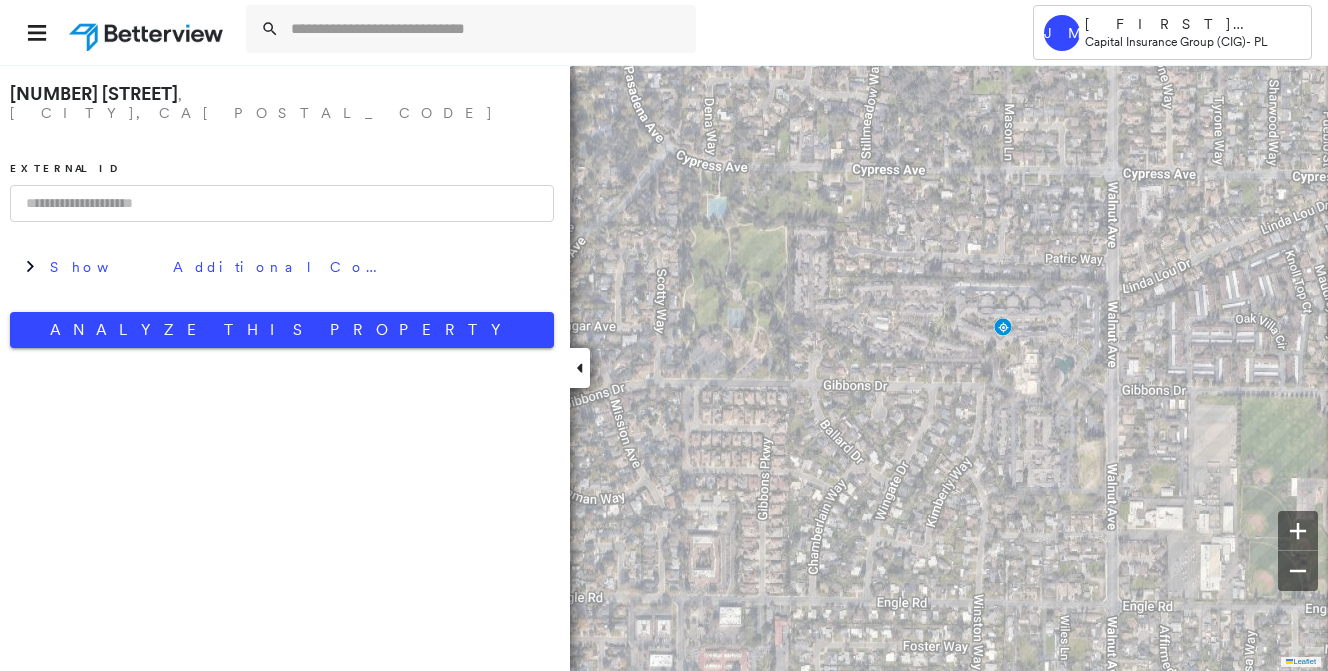 click at bounding box center [282, 203] 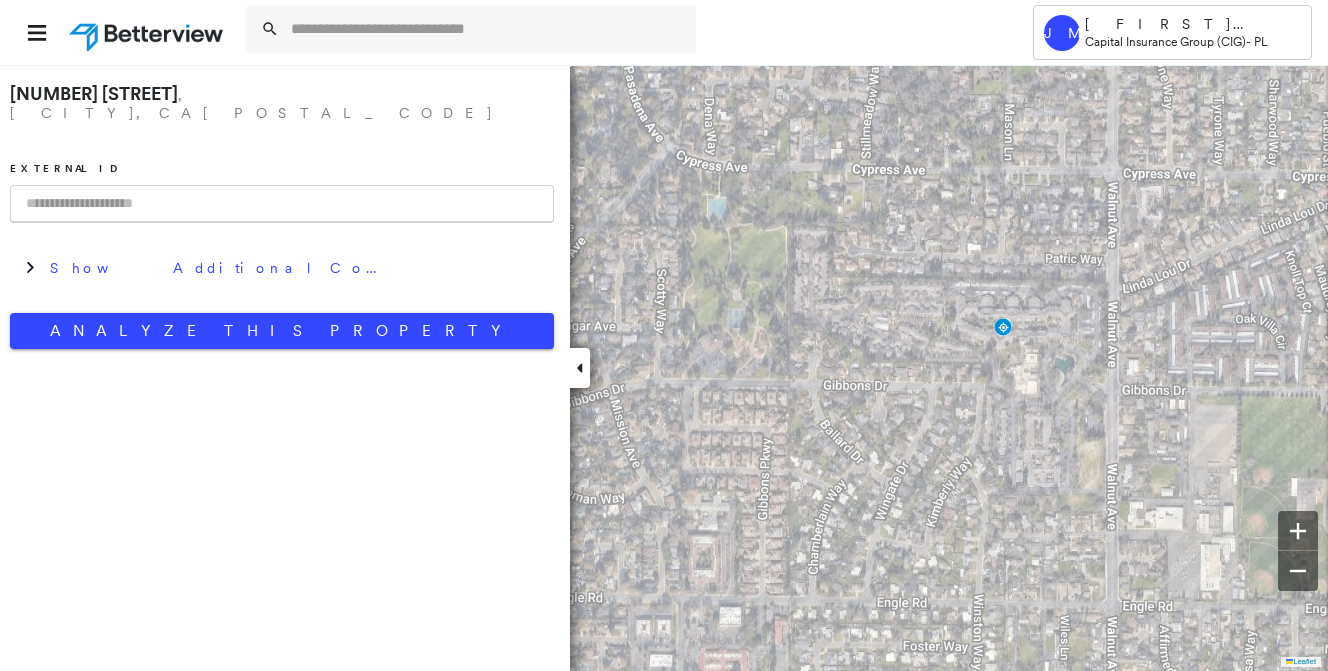 paste on "**********" 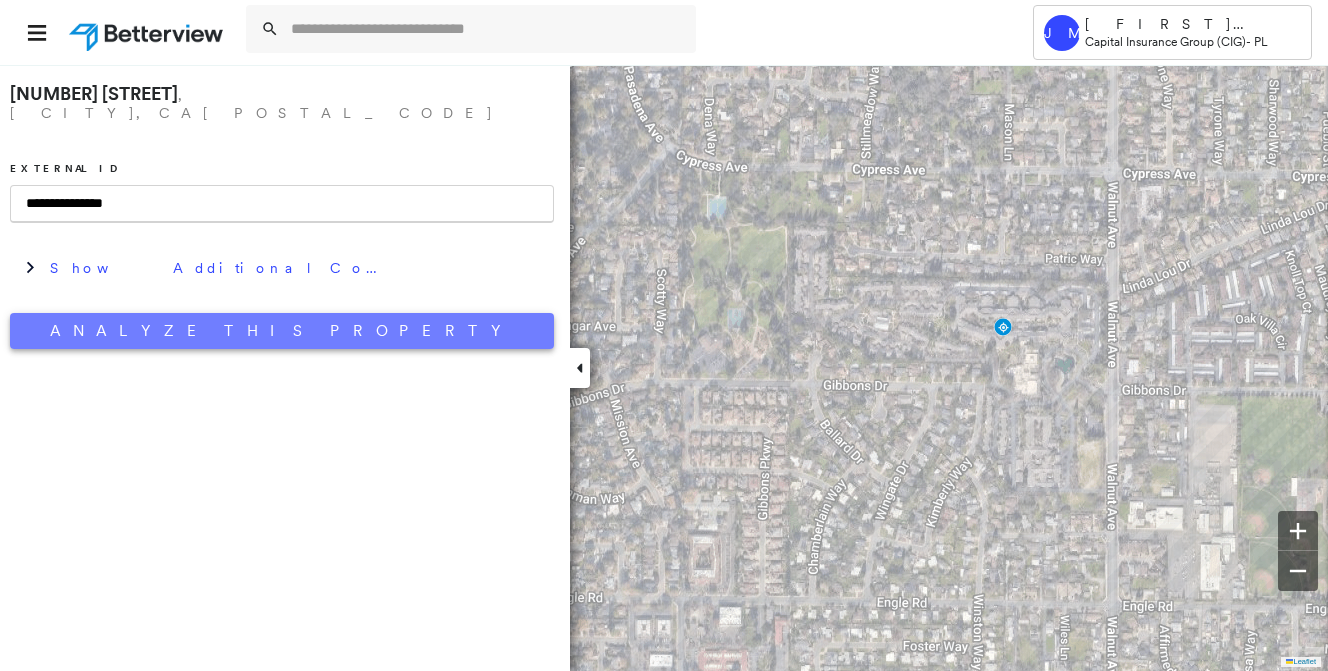 type on "**********" 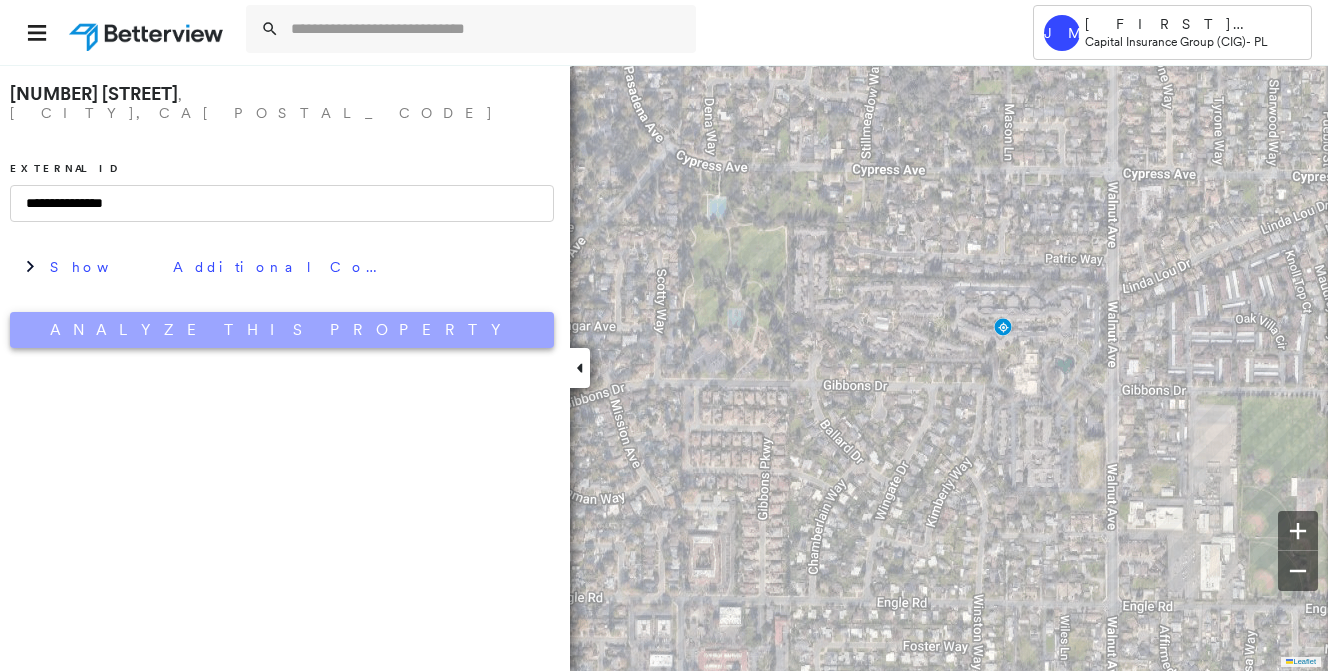 click on "Analyze This Property" at bounding box center [282, 330] 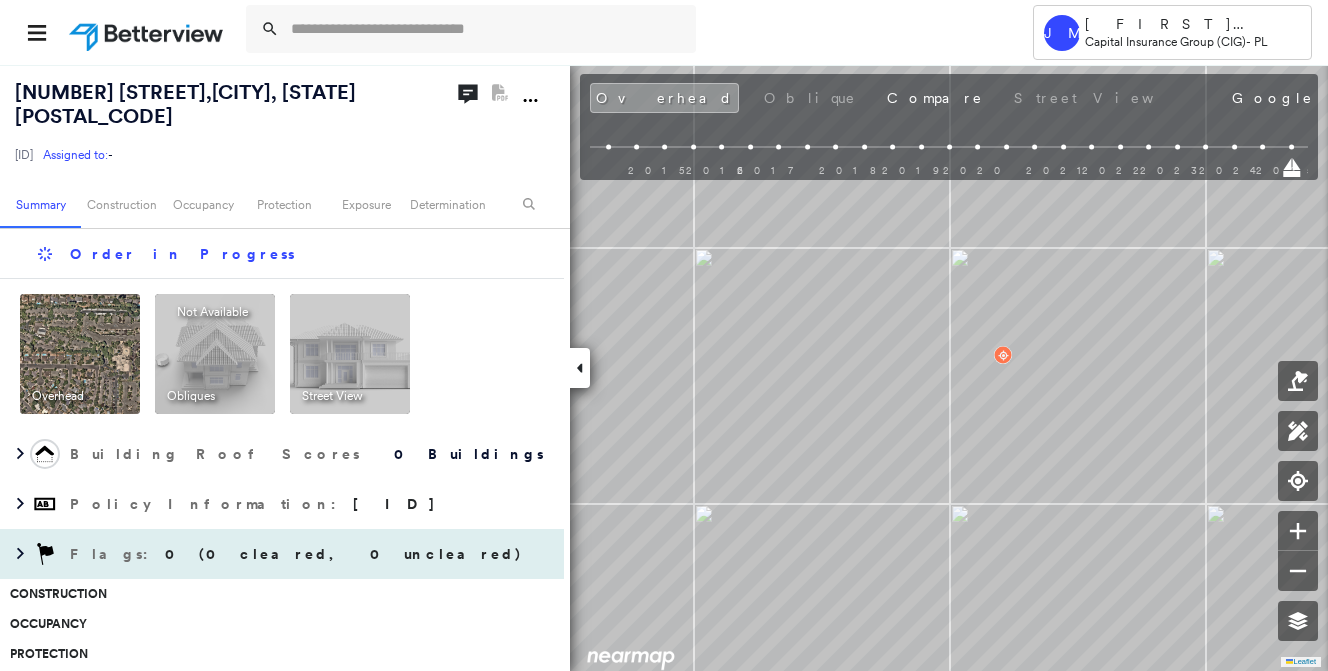 scroll, scrollTop: 0, scrollLeft: 0, axis: both 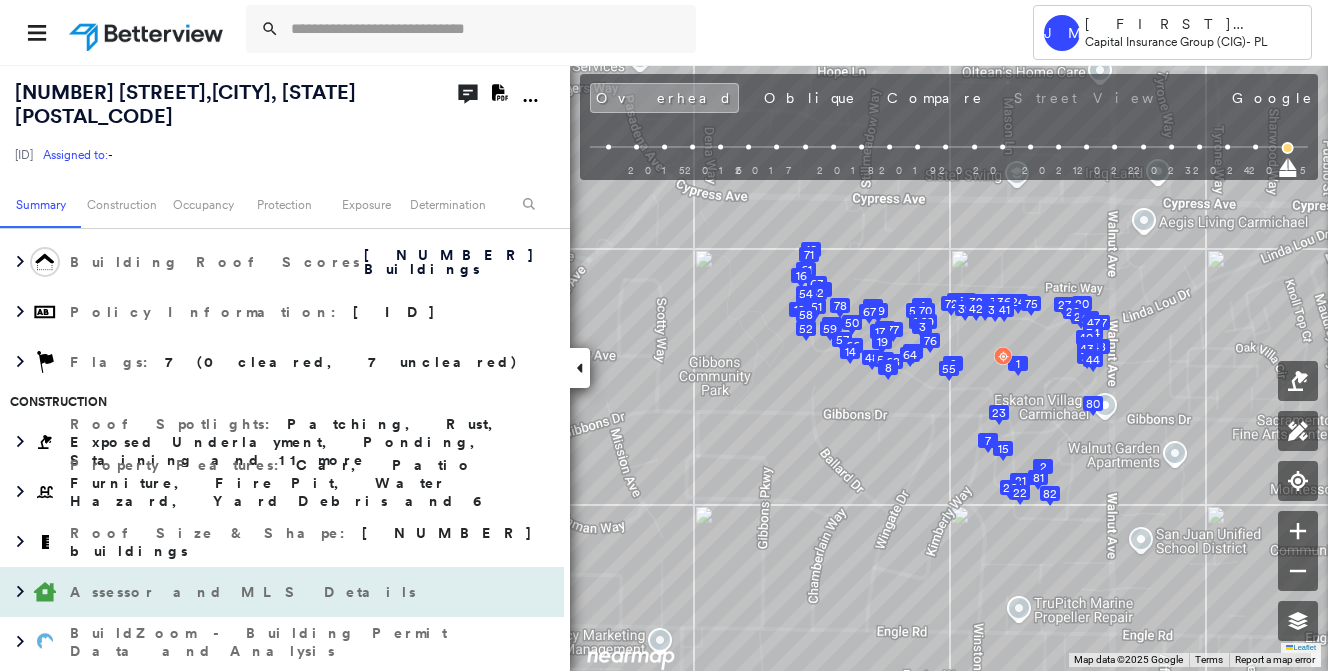 click on "Assessor and MLS Details" at bounding box center [245, 592] 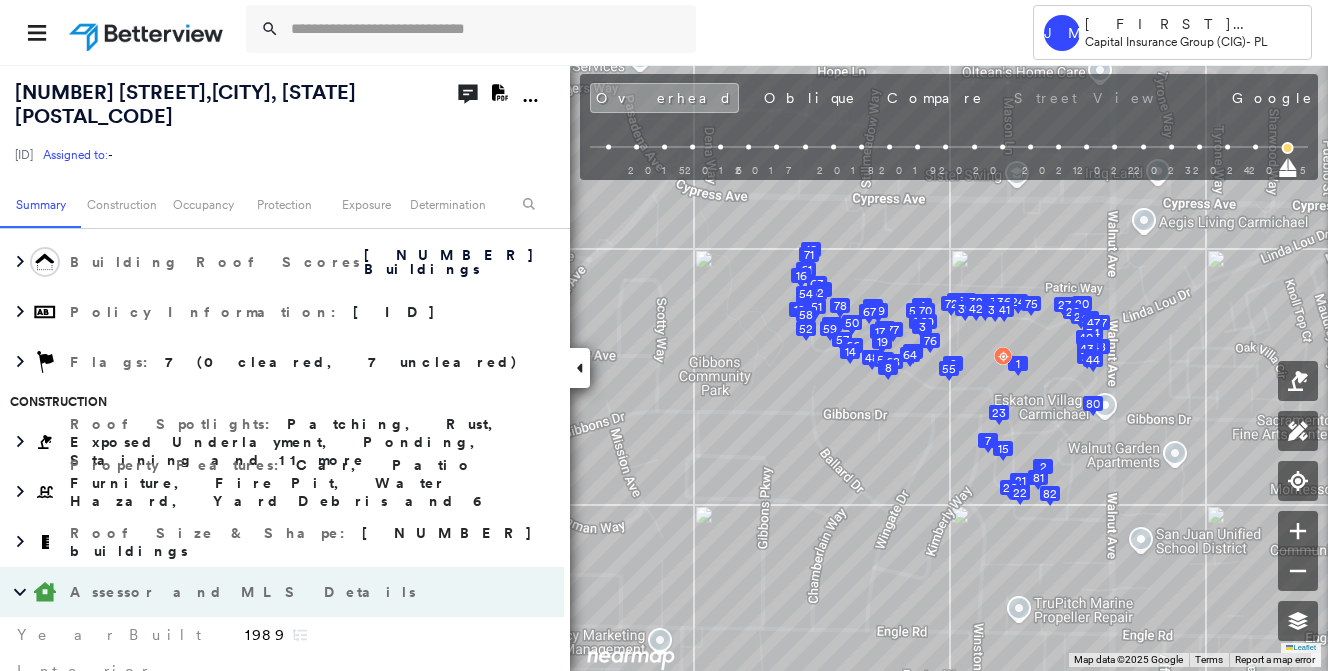 click on "Assessor and MLS Details" at bounding box center [245, 592] 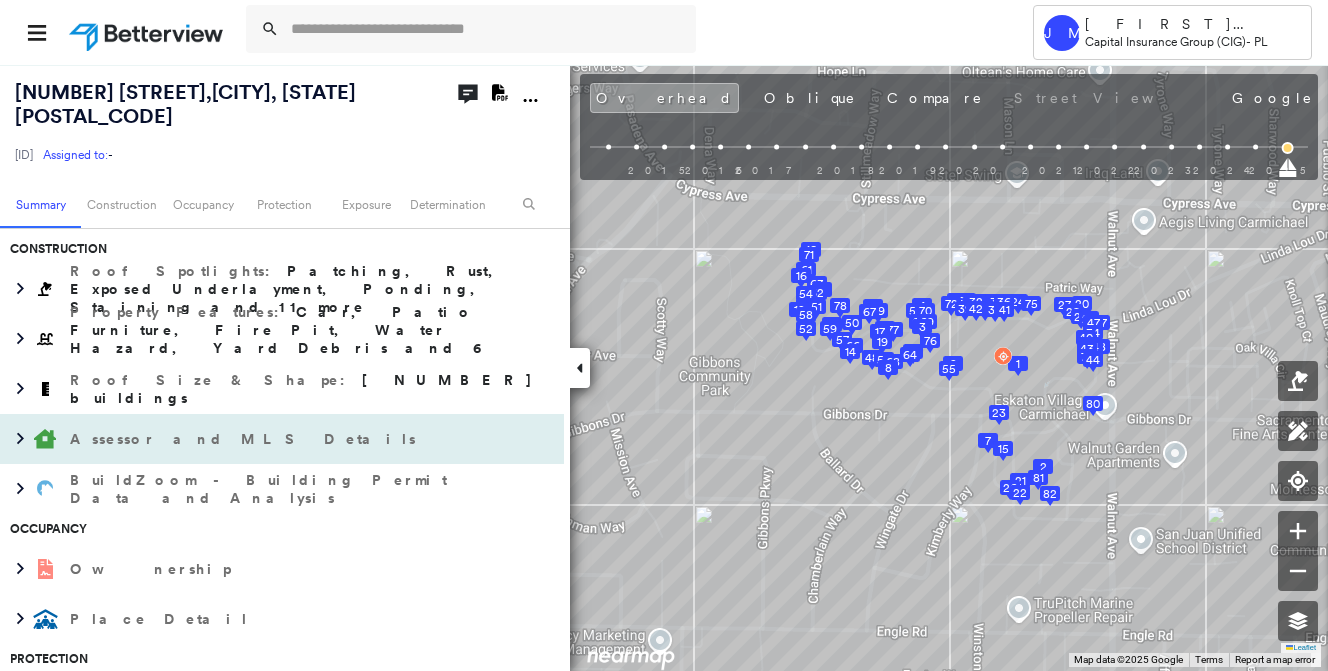 scroll, scrollTop: 500, scrollLeft: 0, axis: vertical 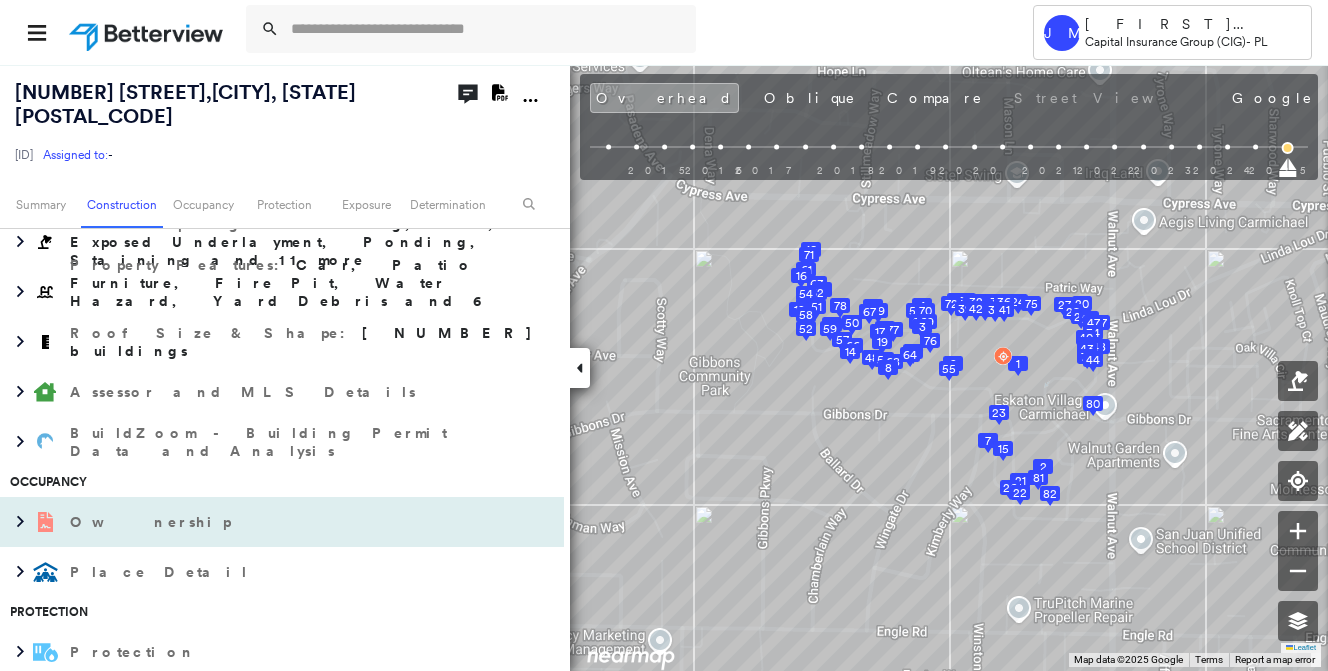 click on "Ownership" at bounding box center [282, 522] 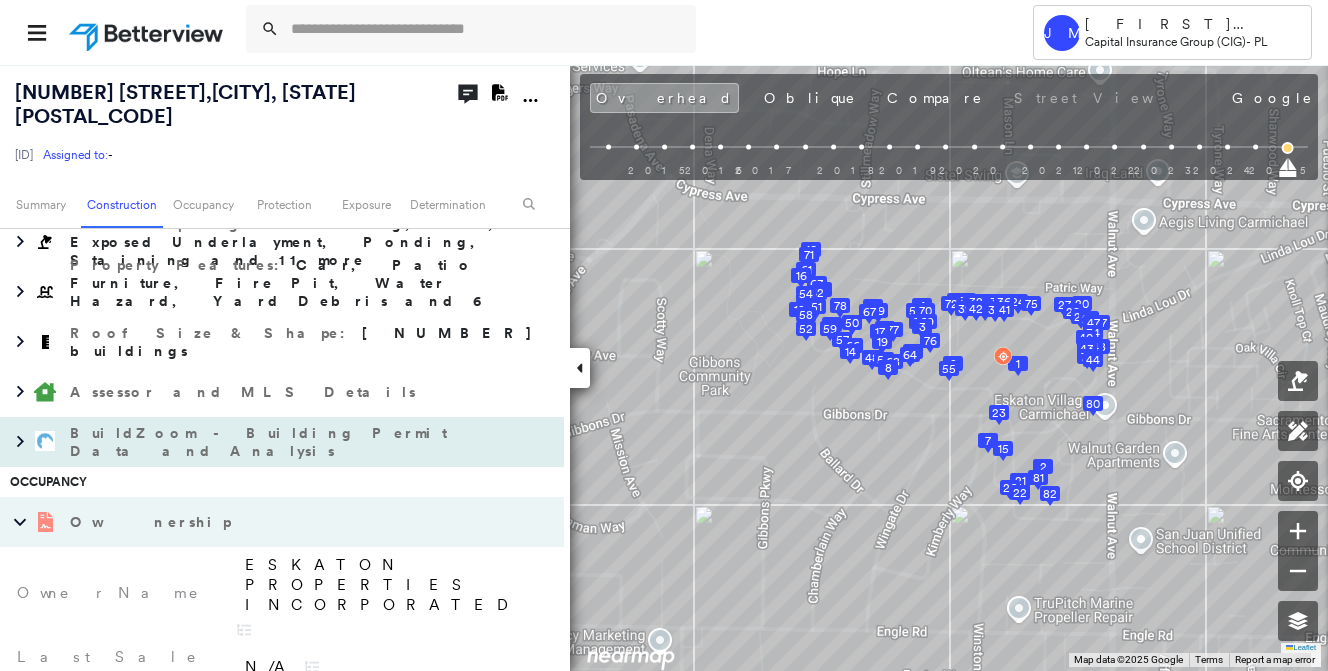 drag, startPoint x: 115, startPoint y: 468, endPoint x: 347, endPoint y: 437, distance: 234.06195 